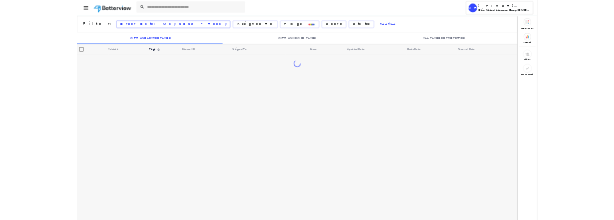 scroll, scrollTop: 0, scrollLeft: 0, axis: both 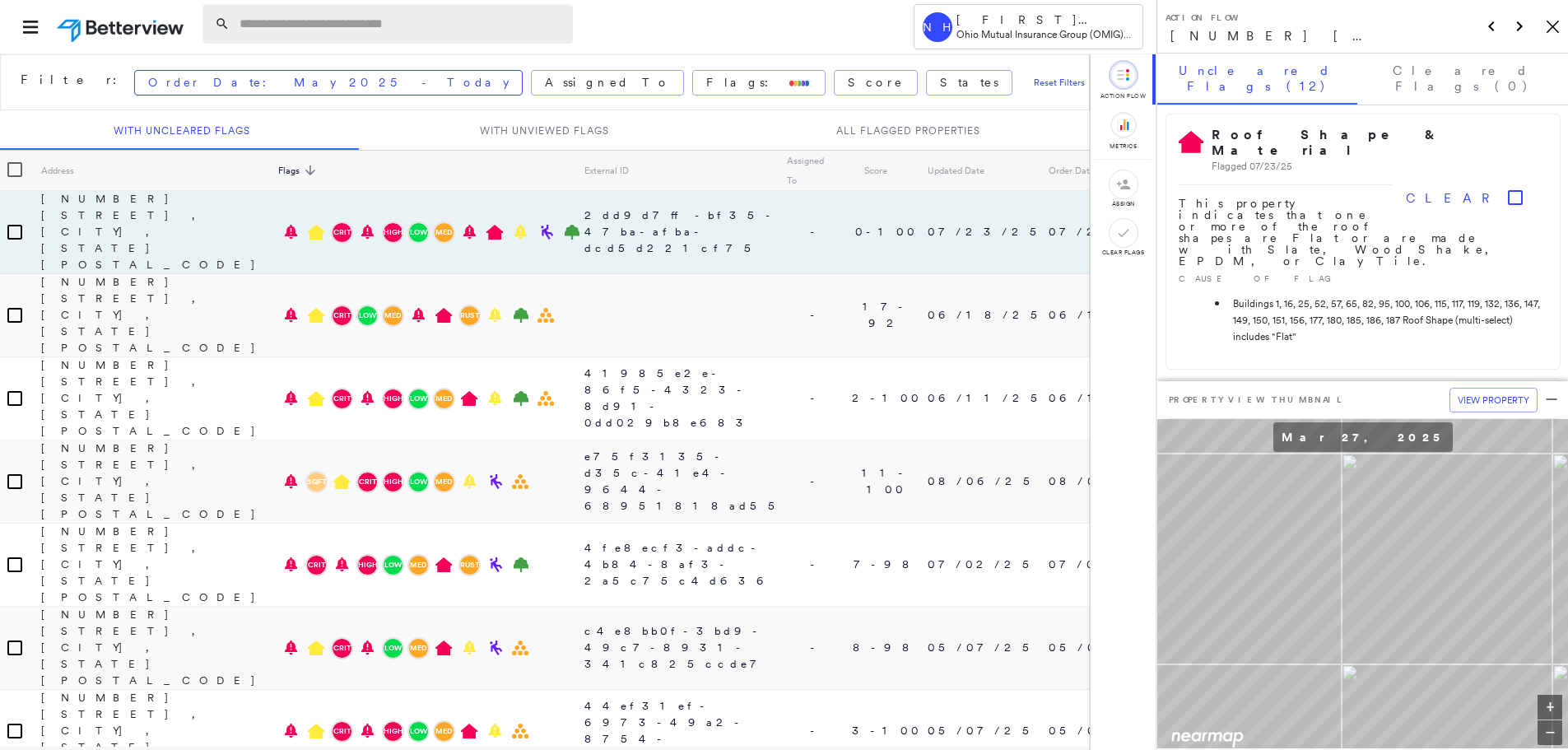 click at bounding box center (401, 24) 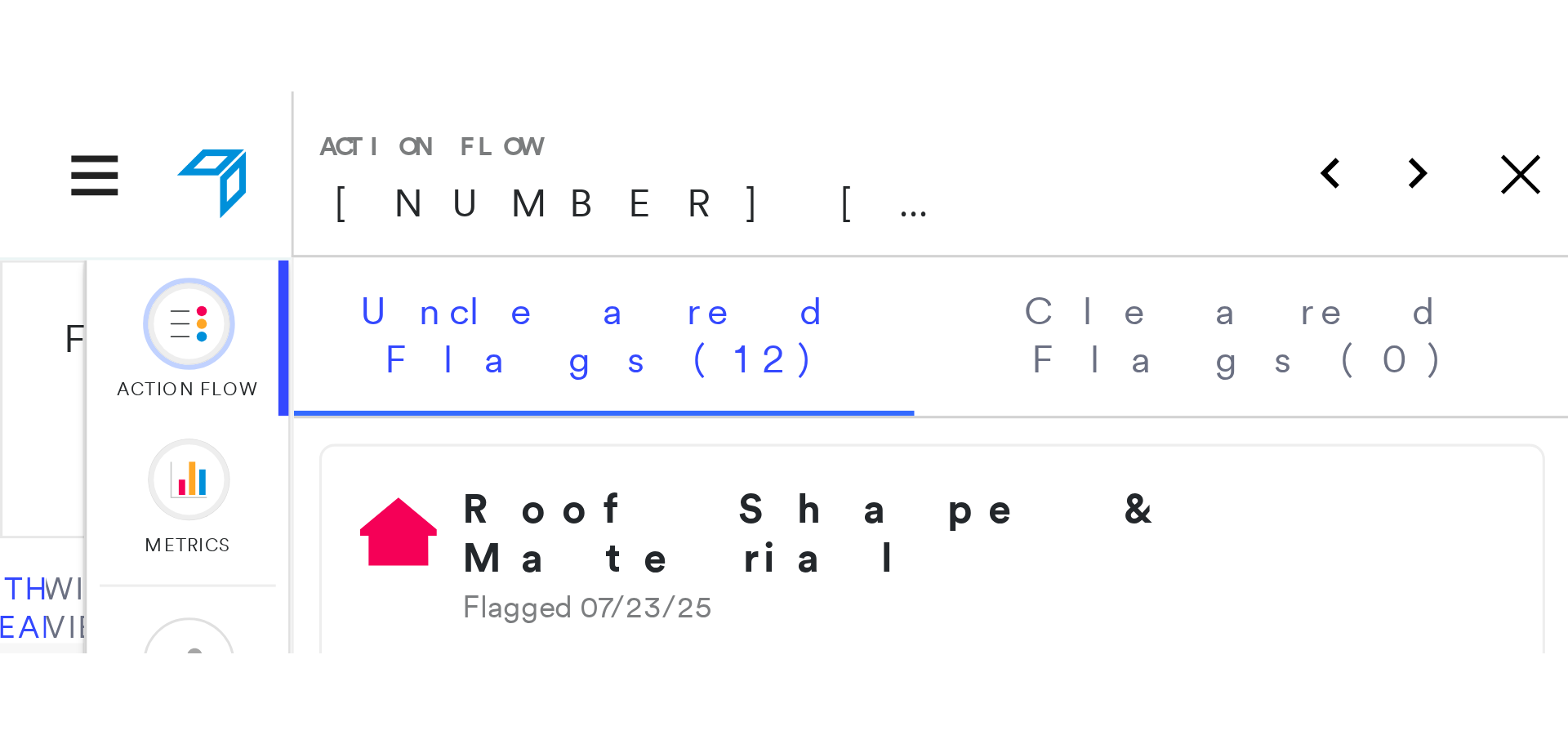 scroll, scrollTop: 0, scrollLeft: 0, axis: both 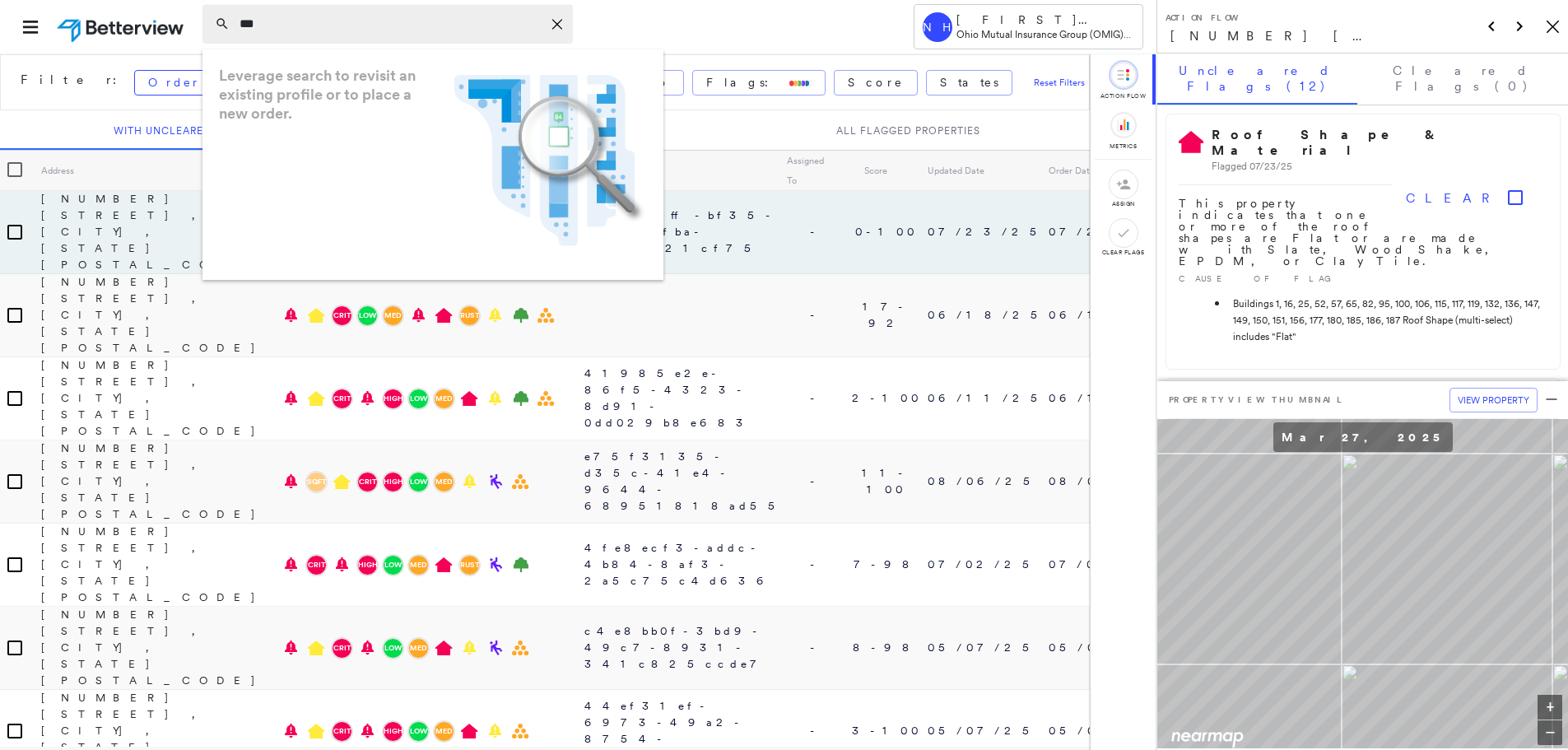 click on "***" at bounding box center (390, 24) 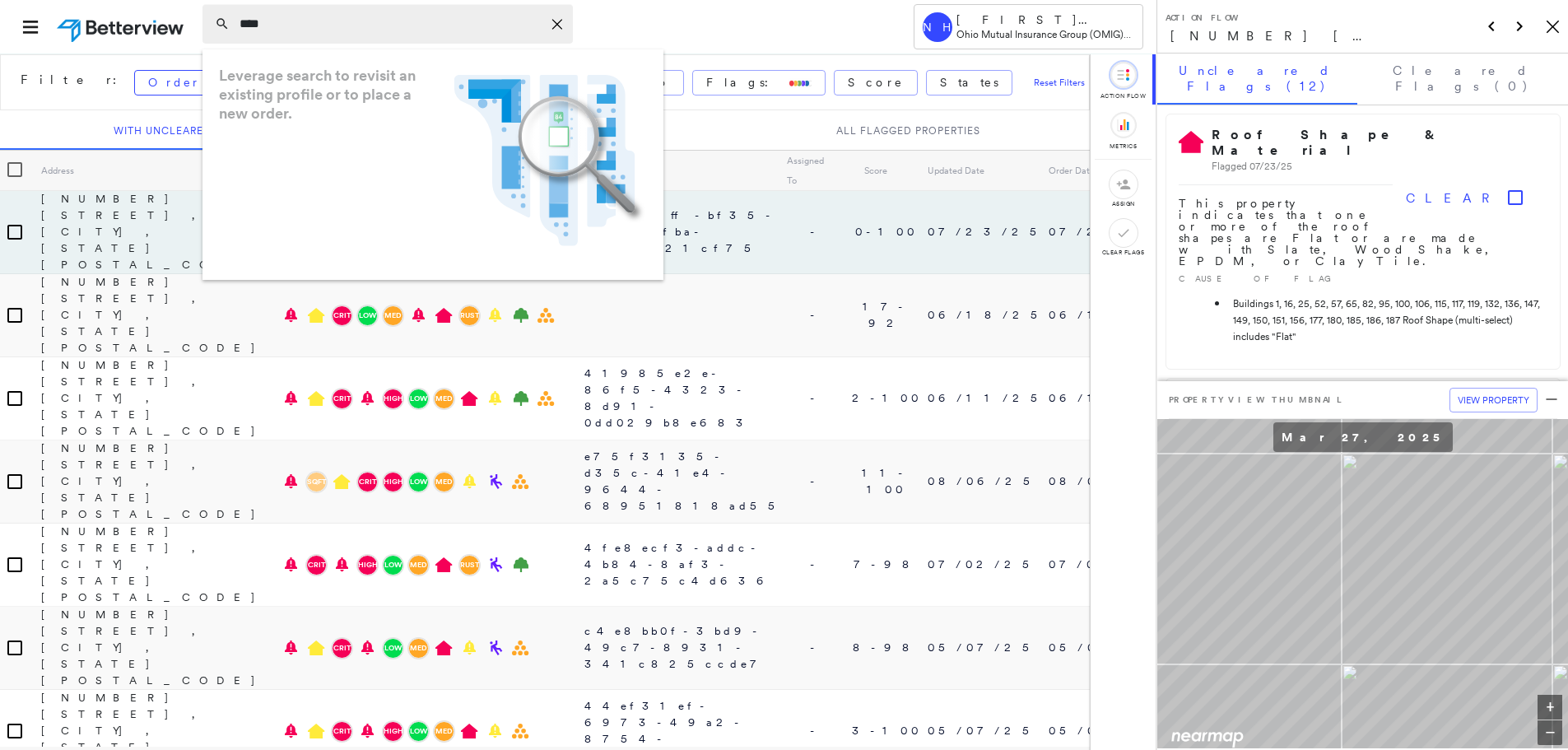 click on "****" at bounding box center (390, 24) 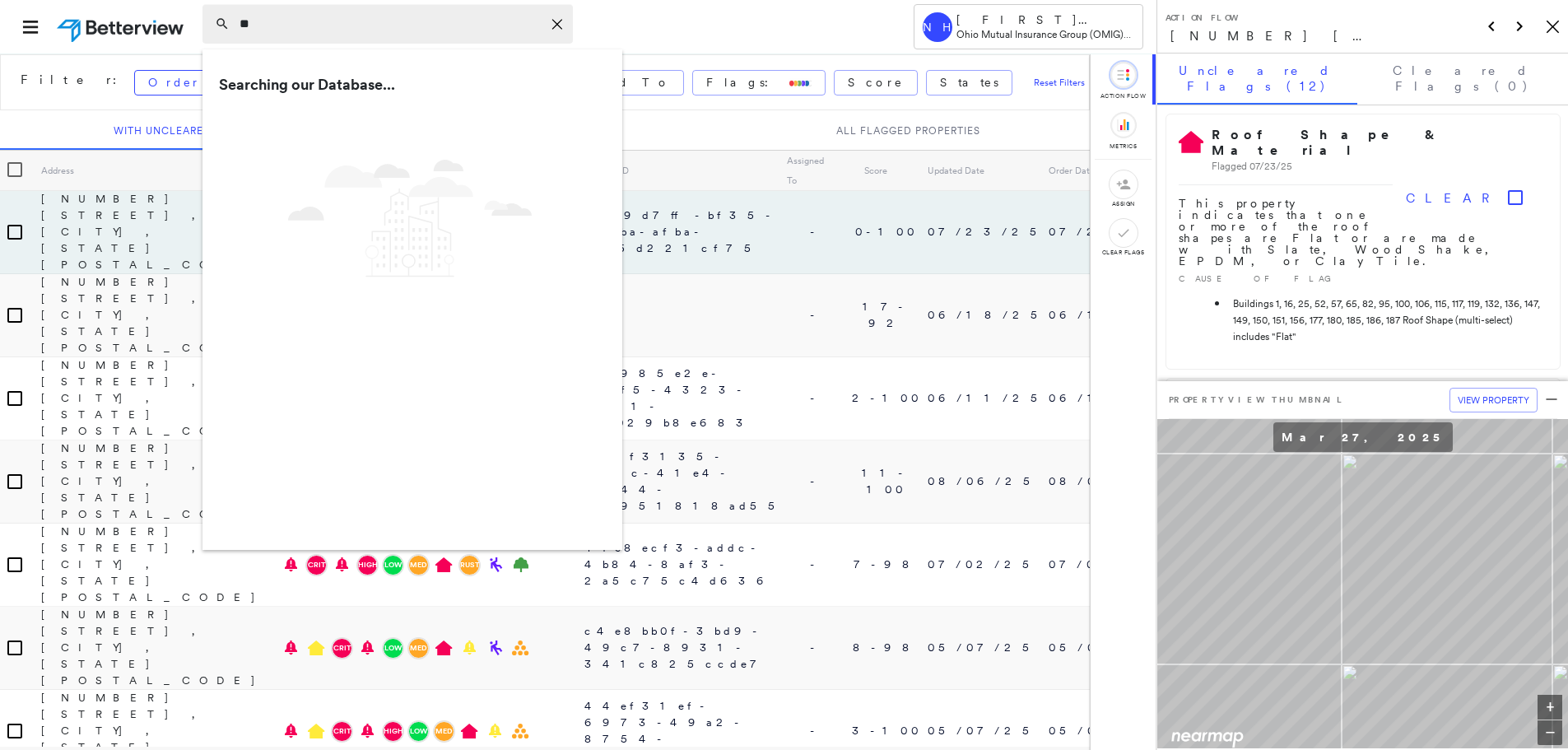 type on "*" 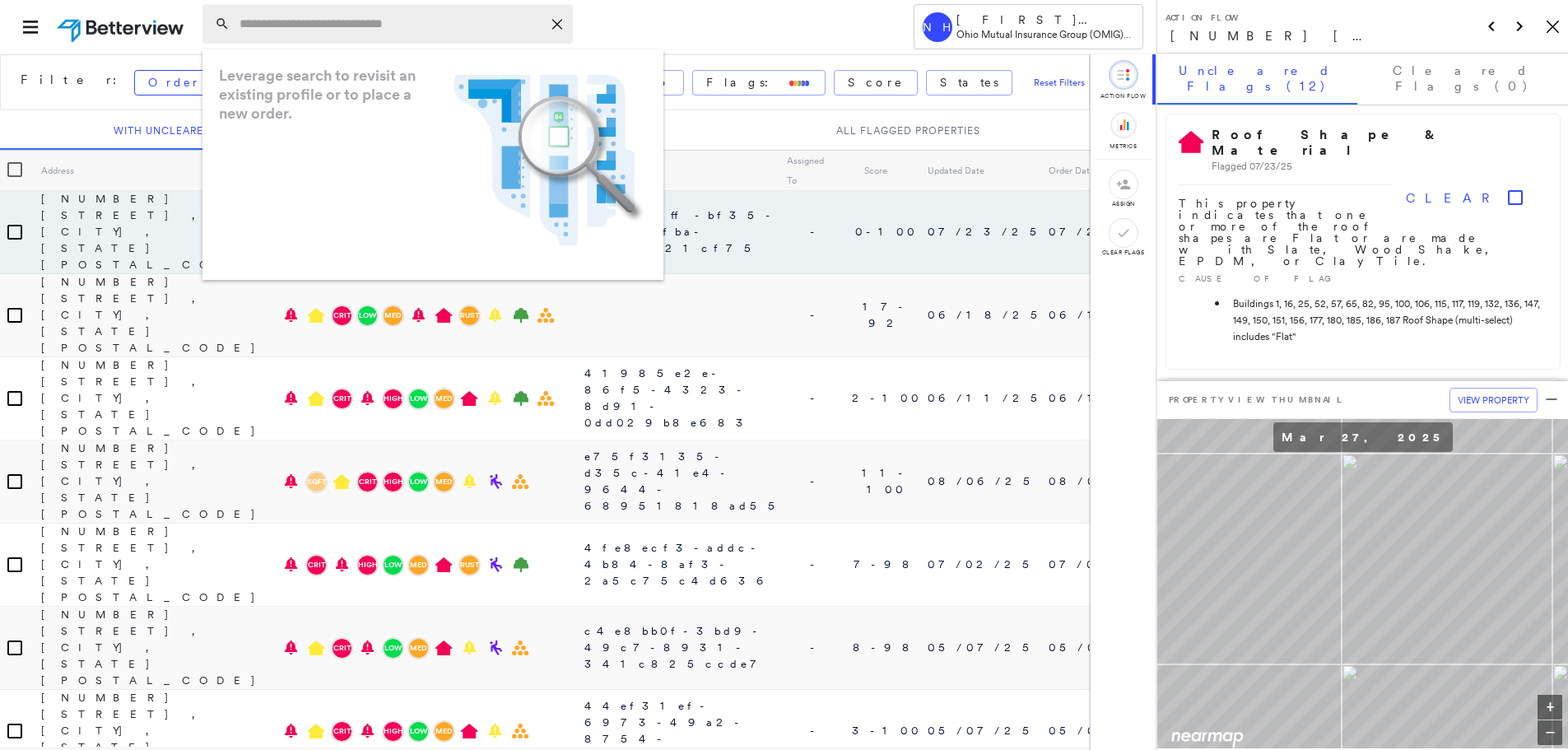 click at bounding box center (390, 24) 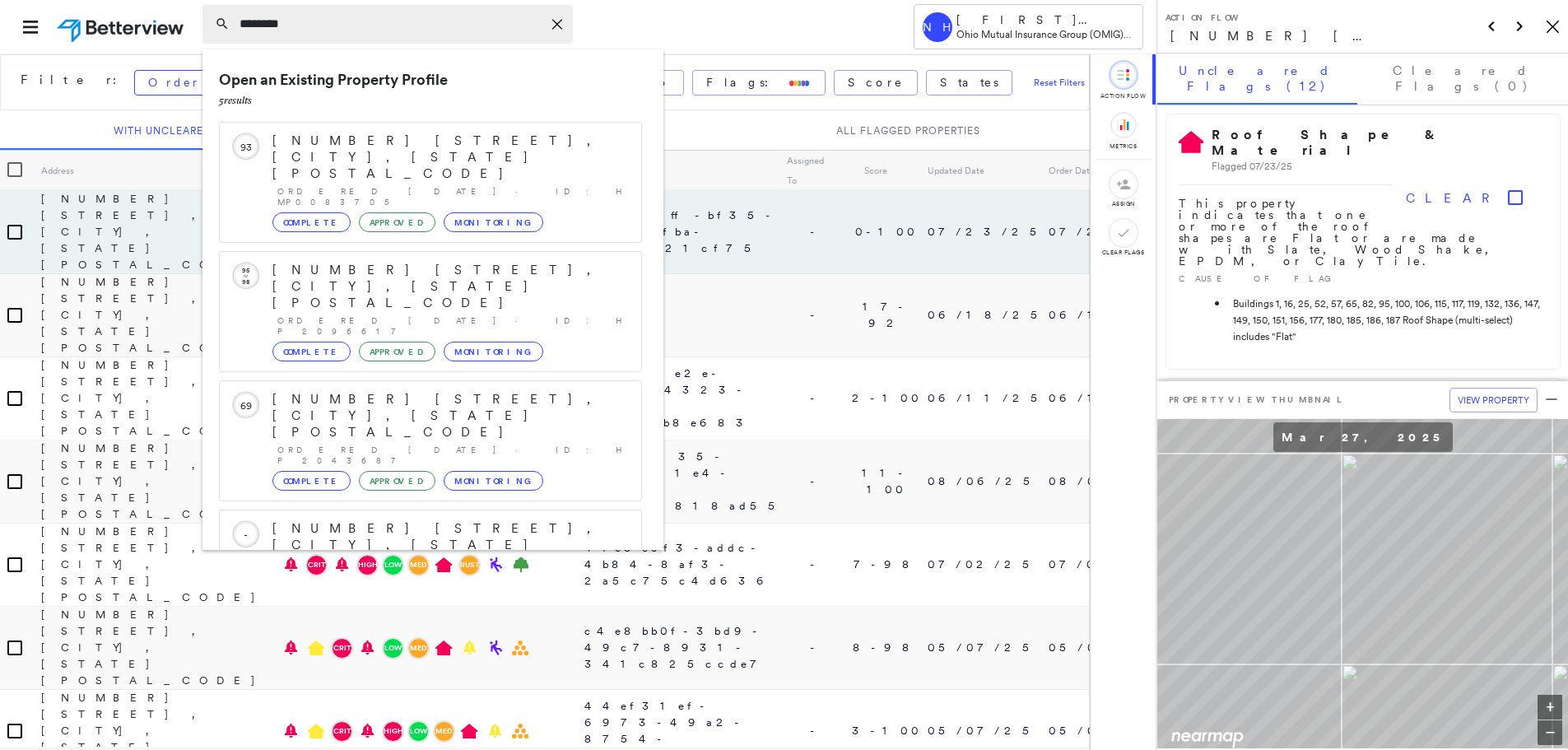 type on "*********" 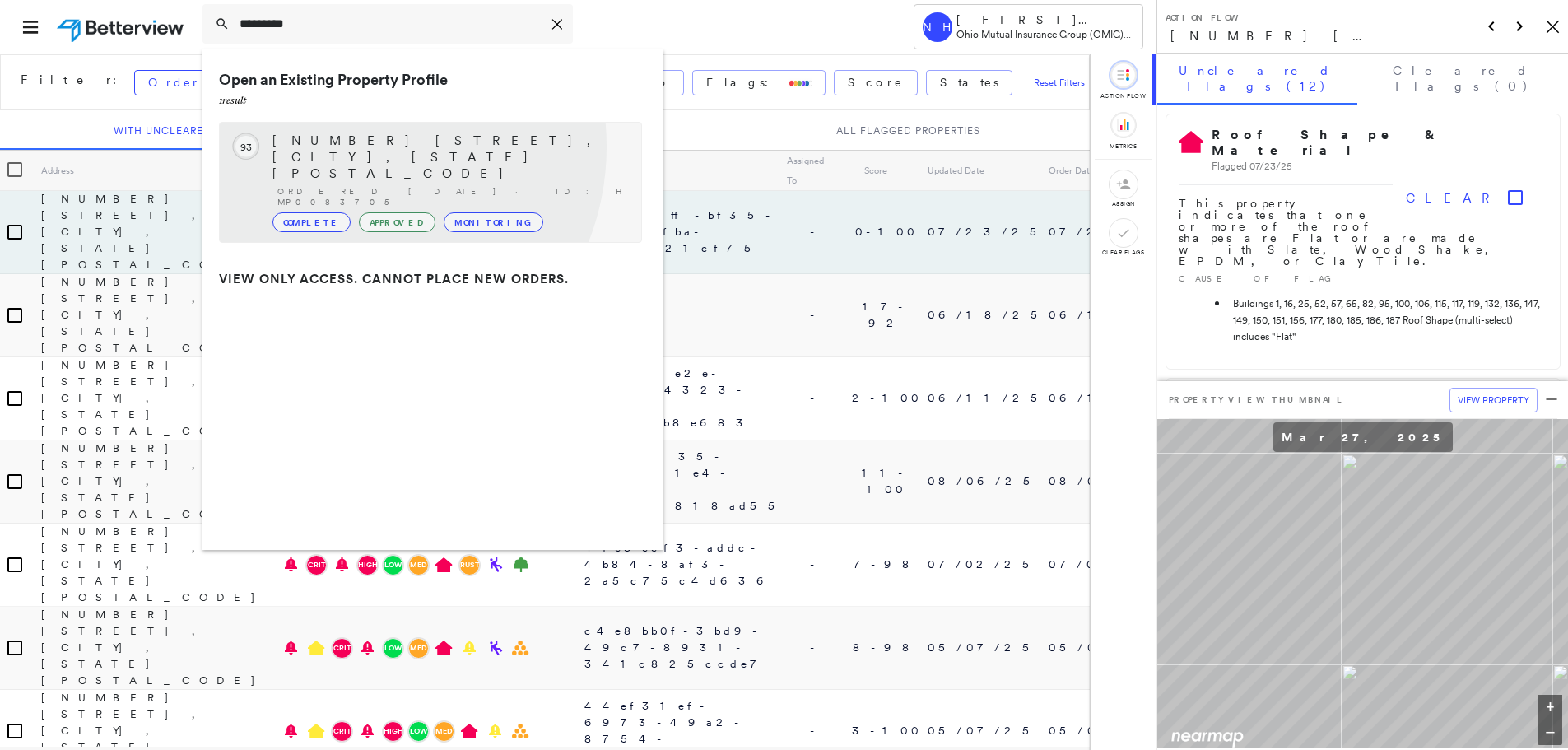 click on "[NUMBER] [STREET], [CITY], [STATE] [POSTAL_CODE]" at bounding box center [449, 157] 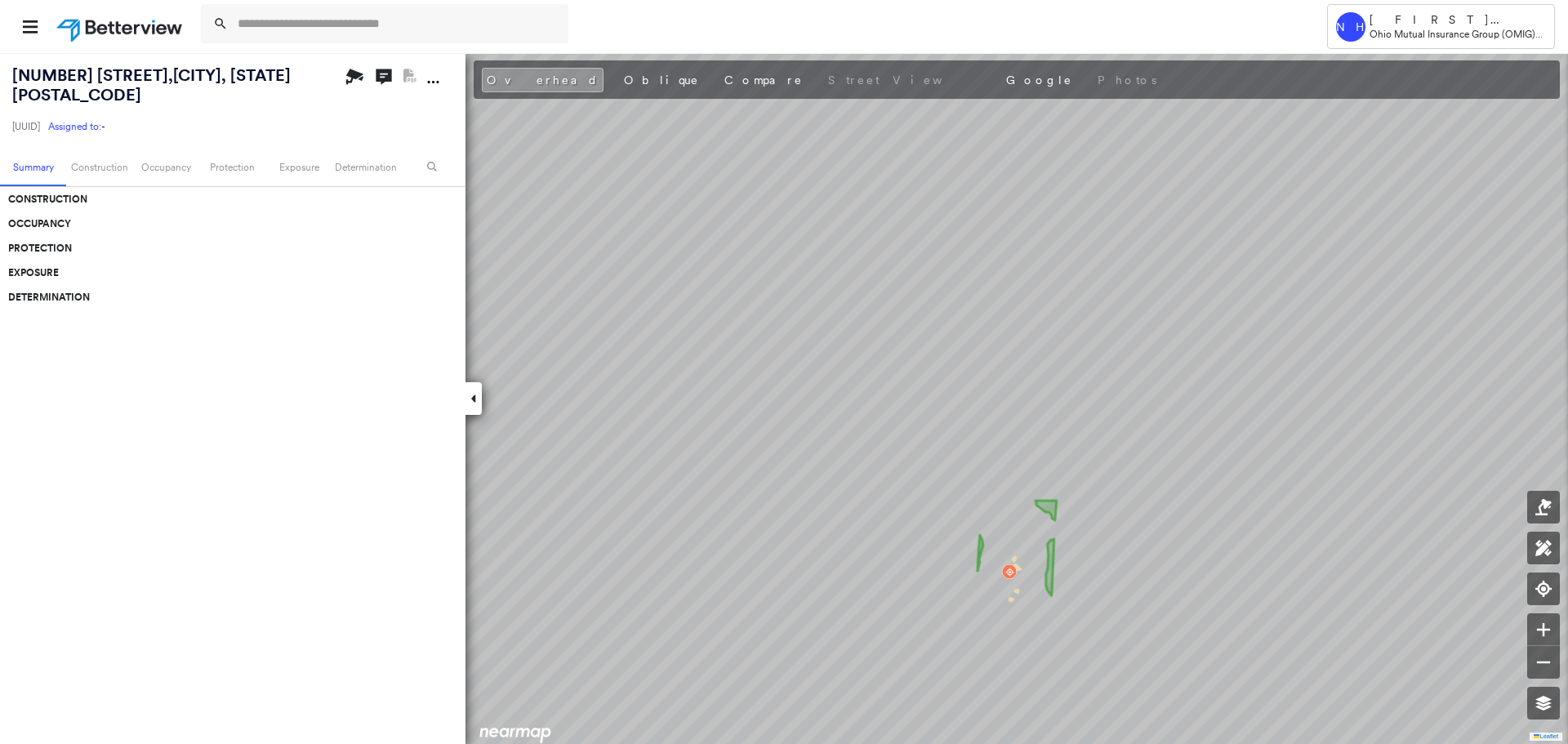 click at bounding box center (474, 399) 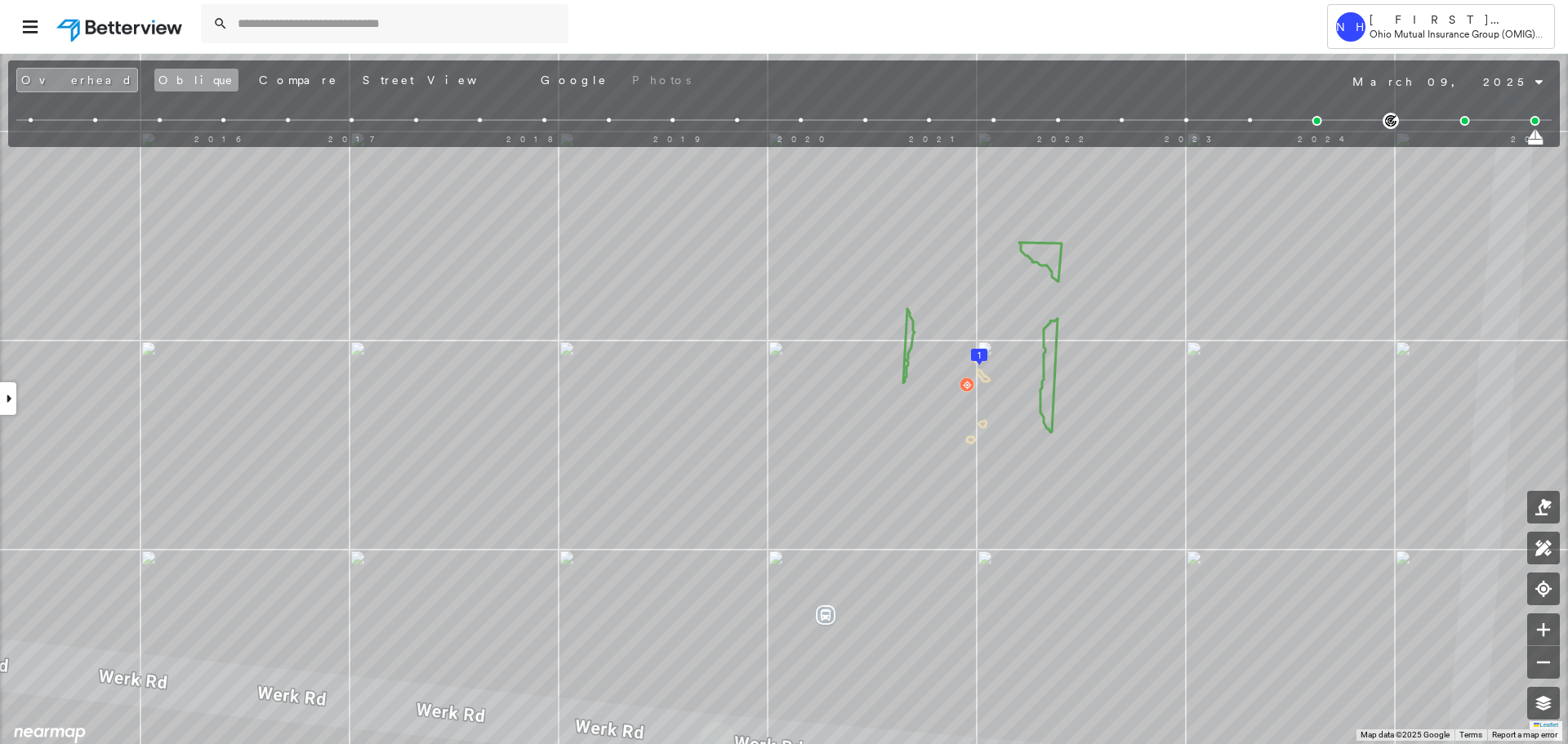 click on "Oblique" at bounding box center [196, 80] 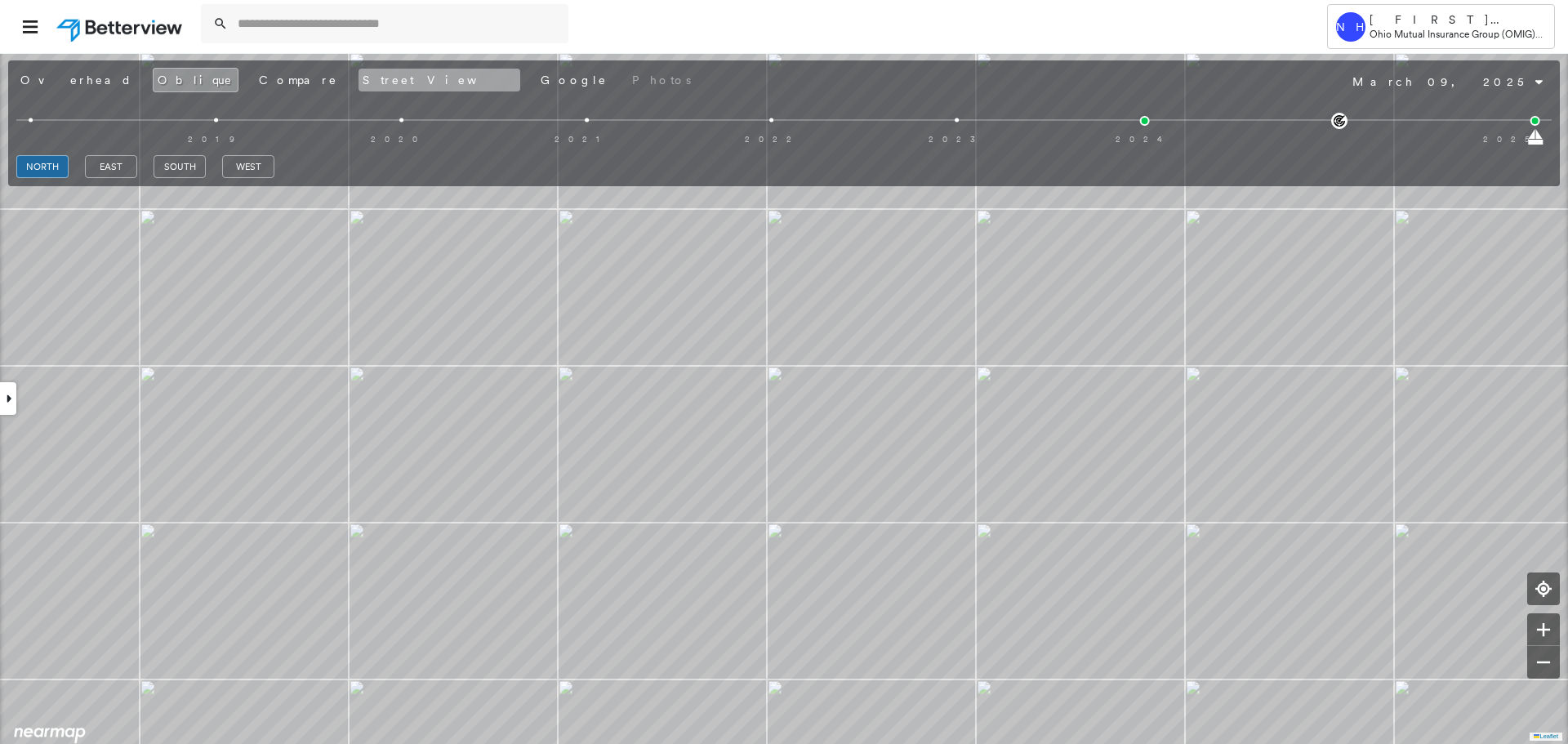 click on "Street View" at bounding box center (439, 80) 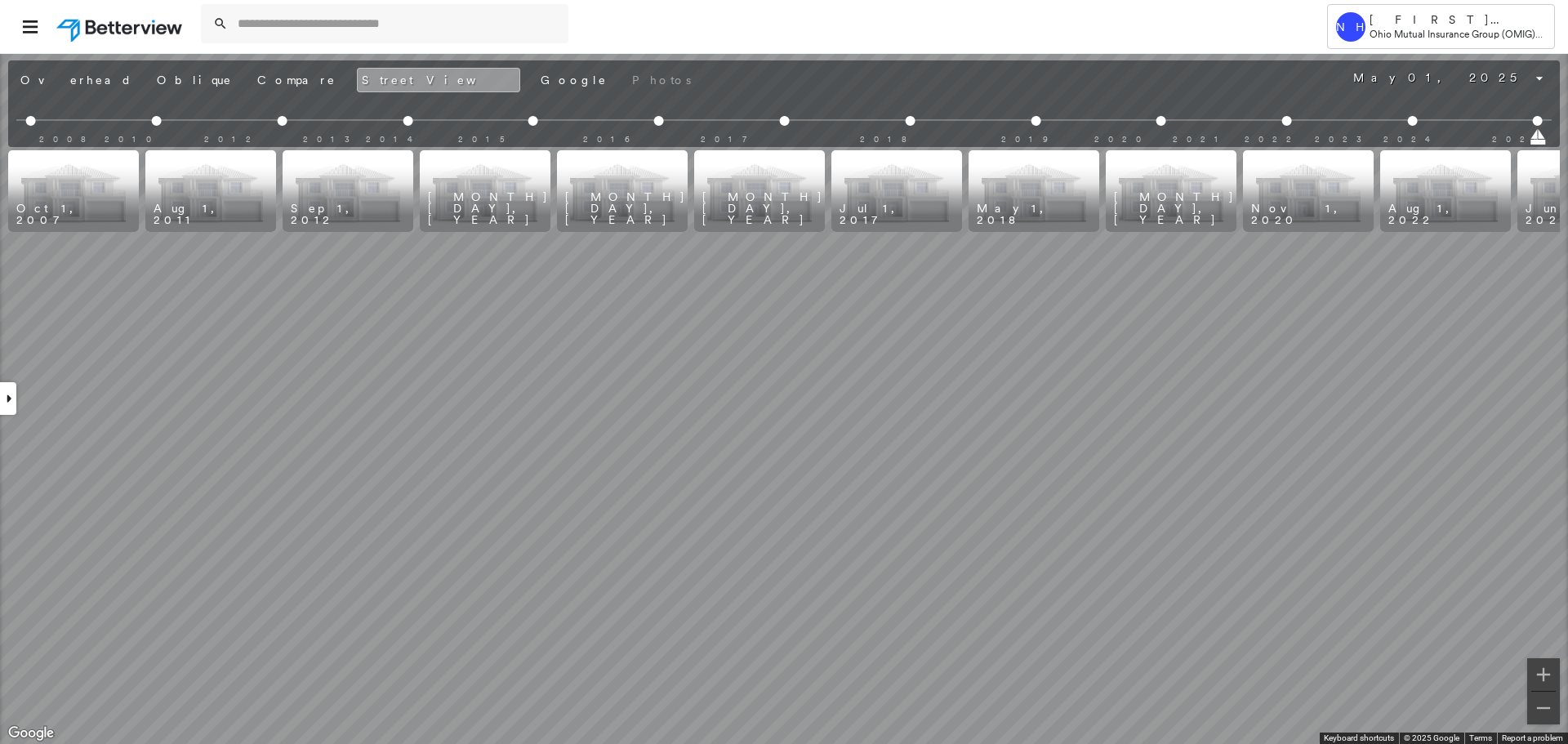 scroll, scrollTop: 0, scrollLeft: 232, axis: horizontal 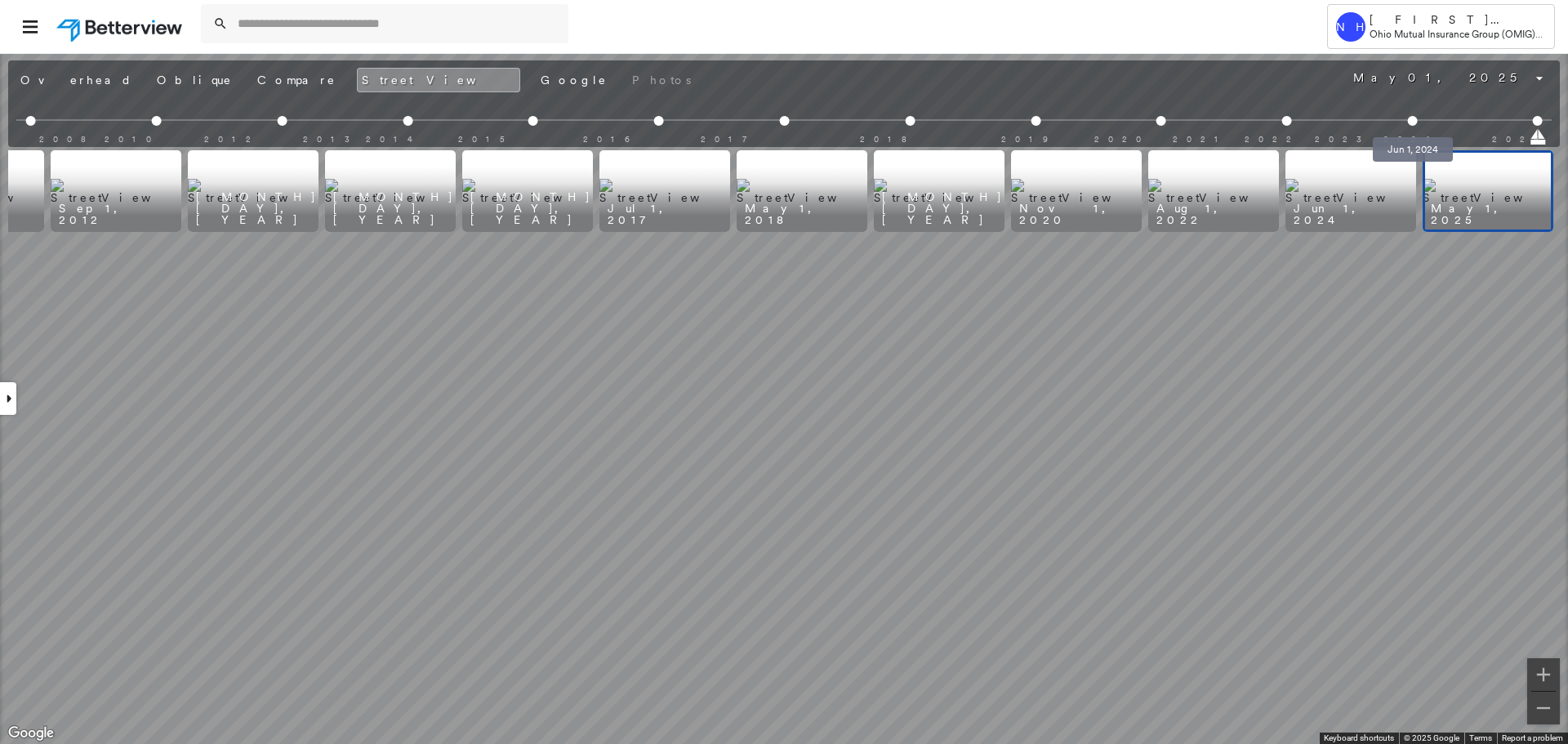 click at bounding box center [1412, 121] 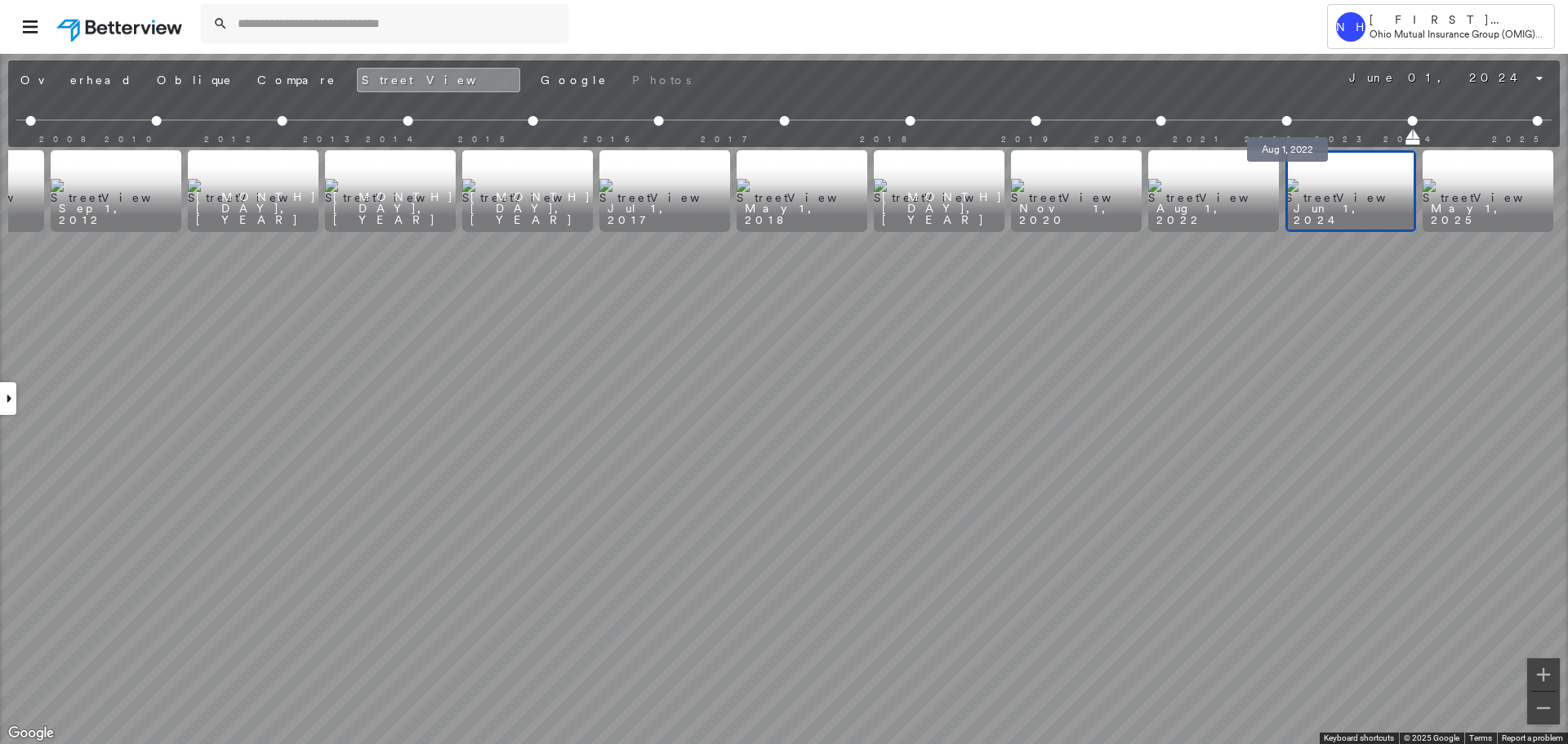 click at bounding box center [1287, 121] 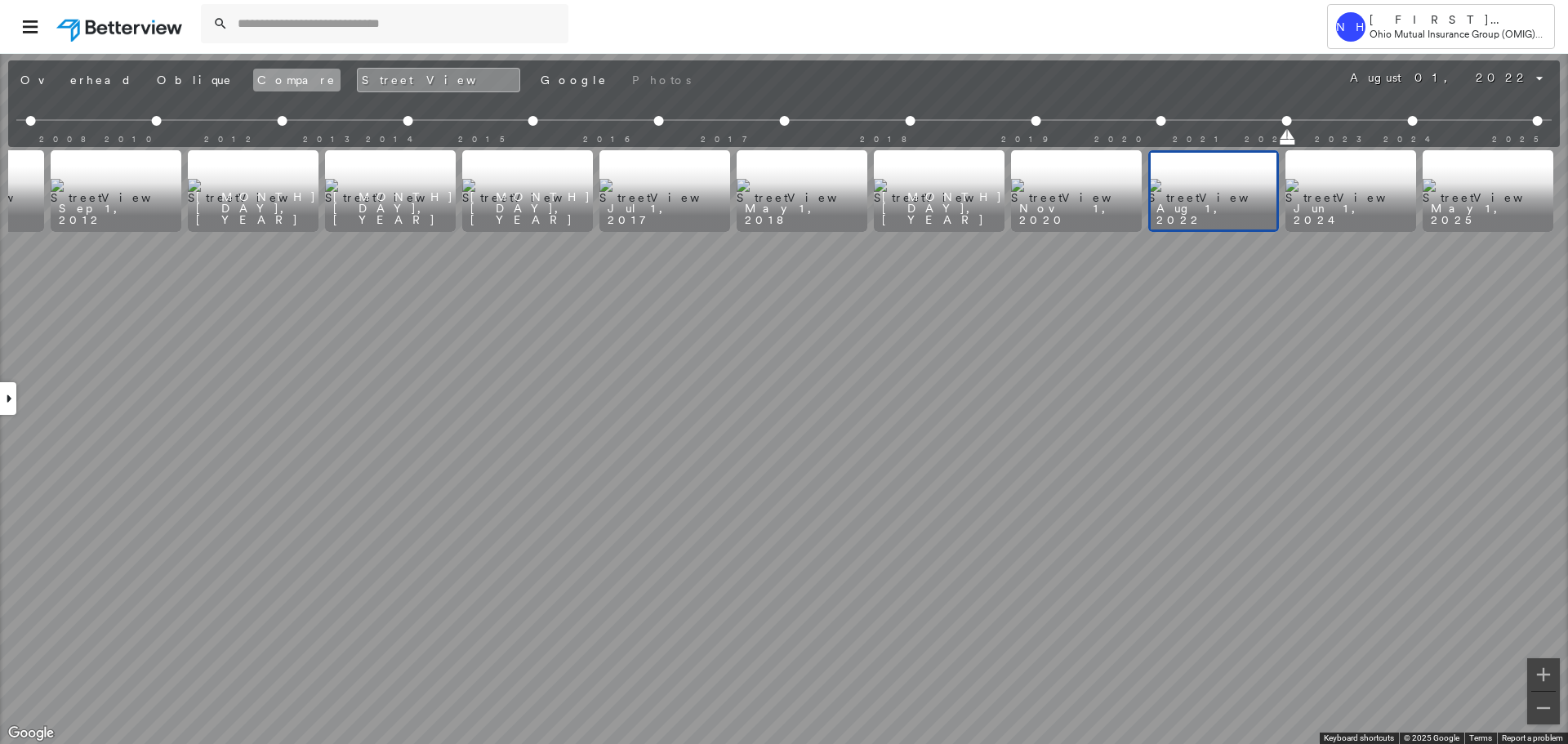 click on "Compare" at bounding box center (296, 80) 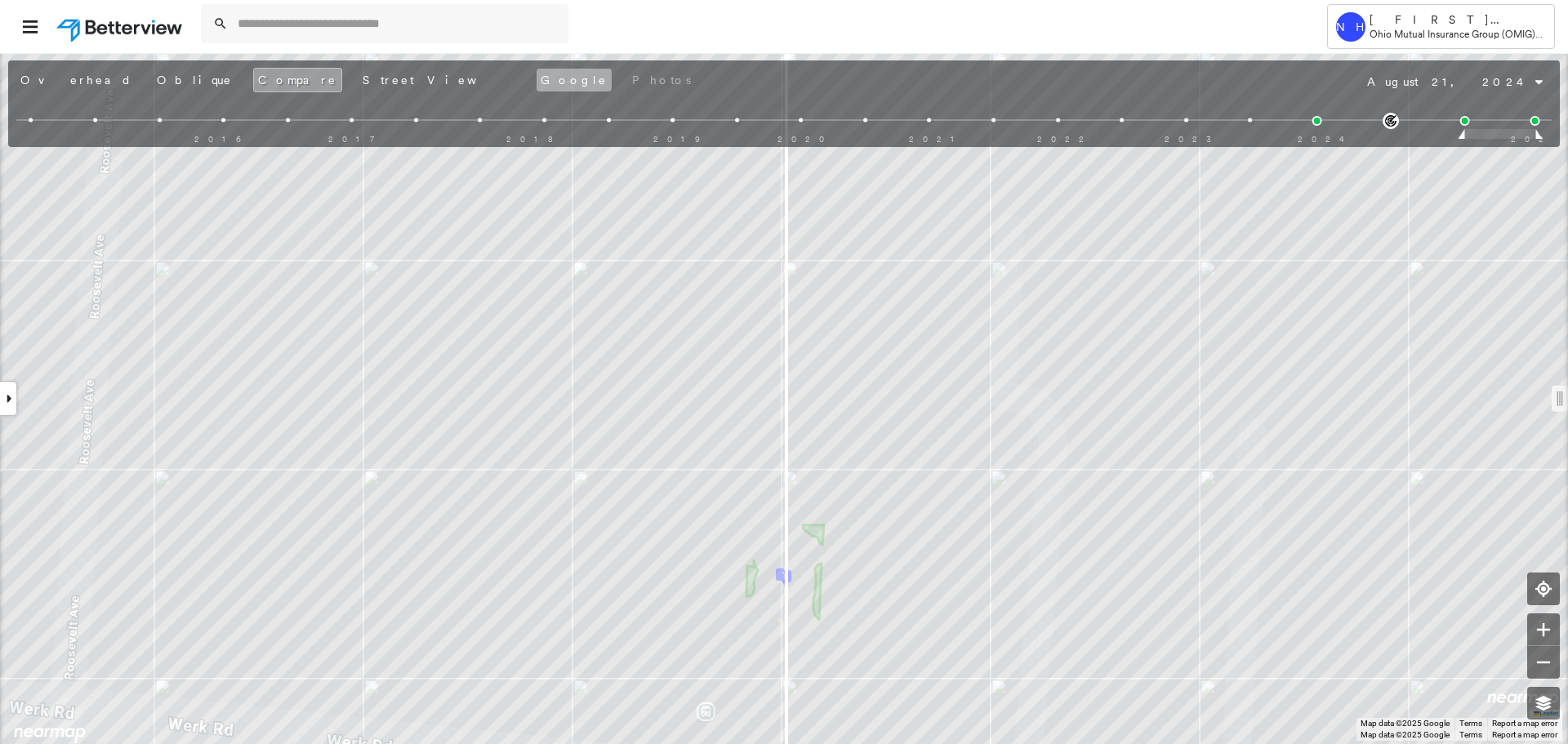 click on "Google" at bounding box center (574, 80) 